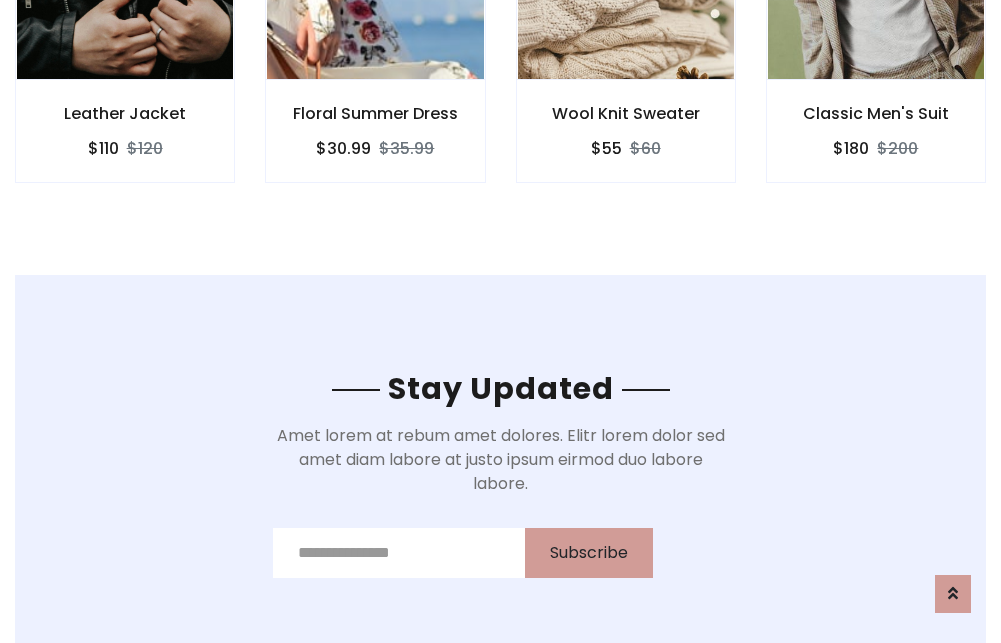 scroll, scrollTop: 3012, scrollLeft: 0, axis: vertical 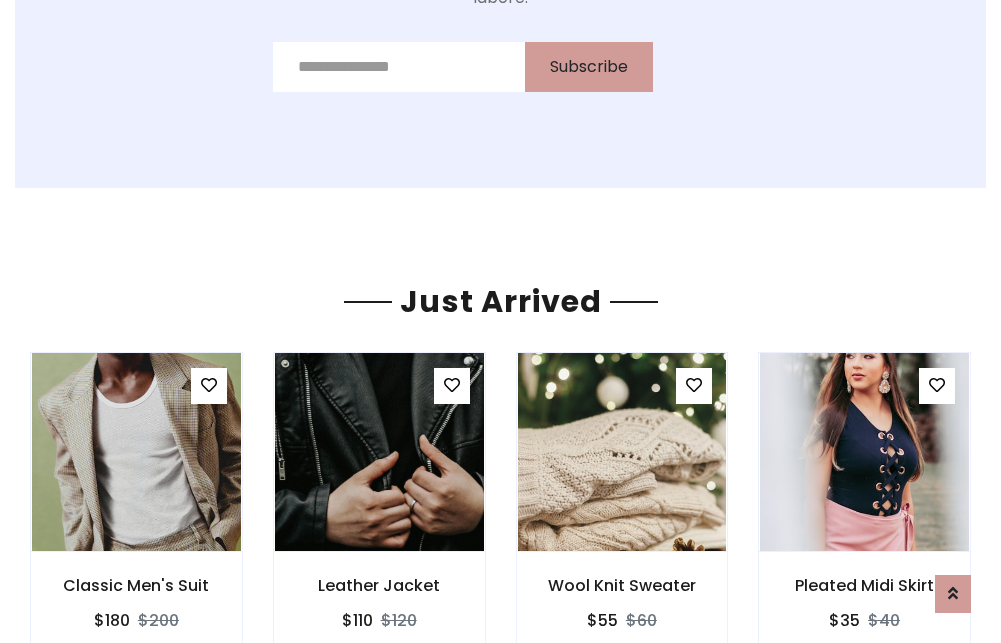 click on "Wool Knit Sweater
$55
$60" at bounding box center [626, -441] 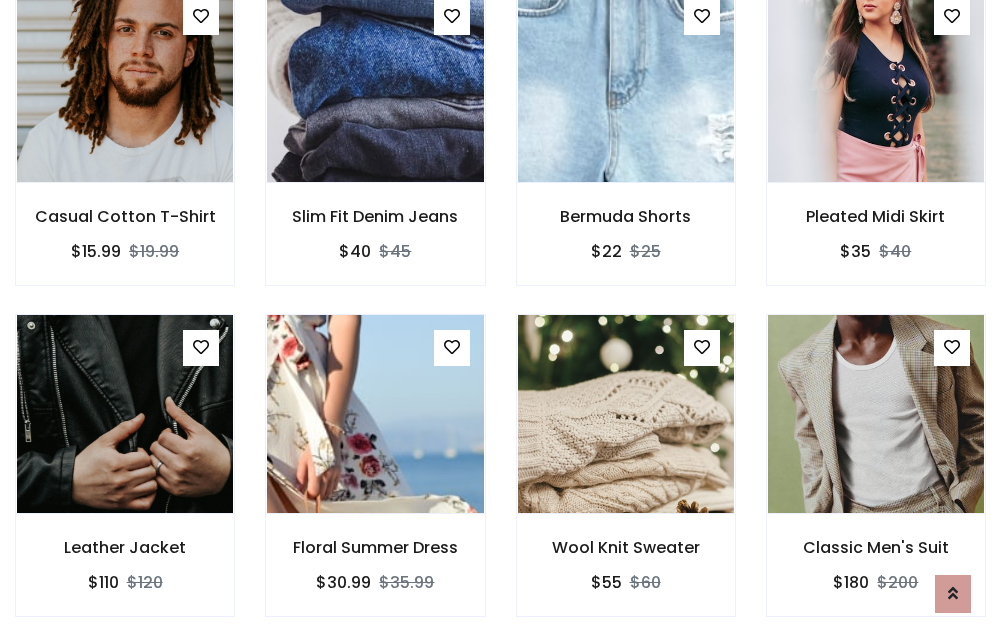 click on "Wool Knit Sweater
$55
$60" at bounding box center [626, 479] 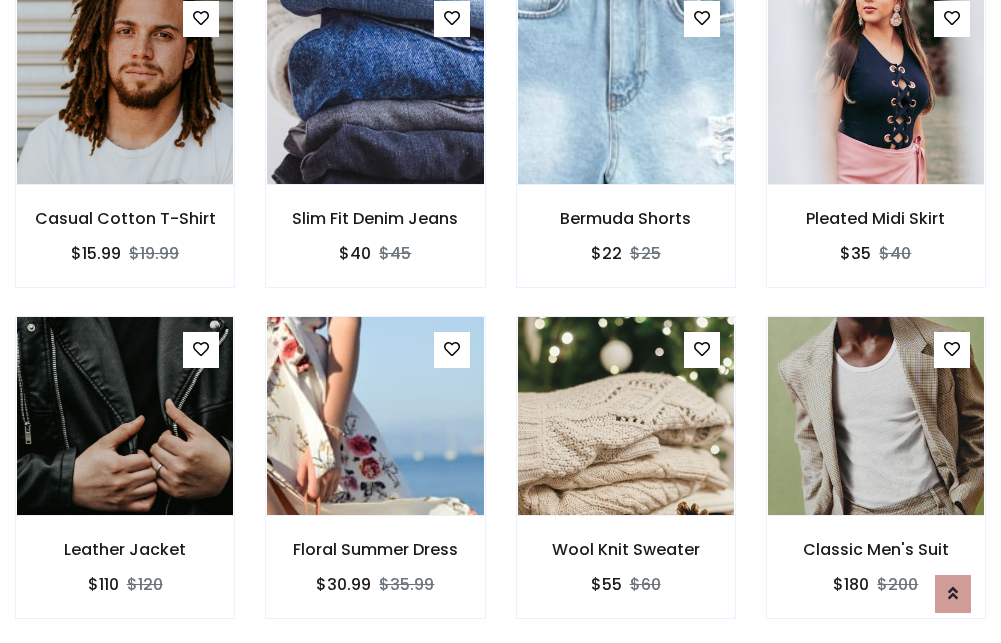 click on "Wool Knit Sweater
$55
$60" at bounding box center (626, 481) 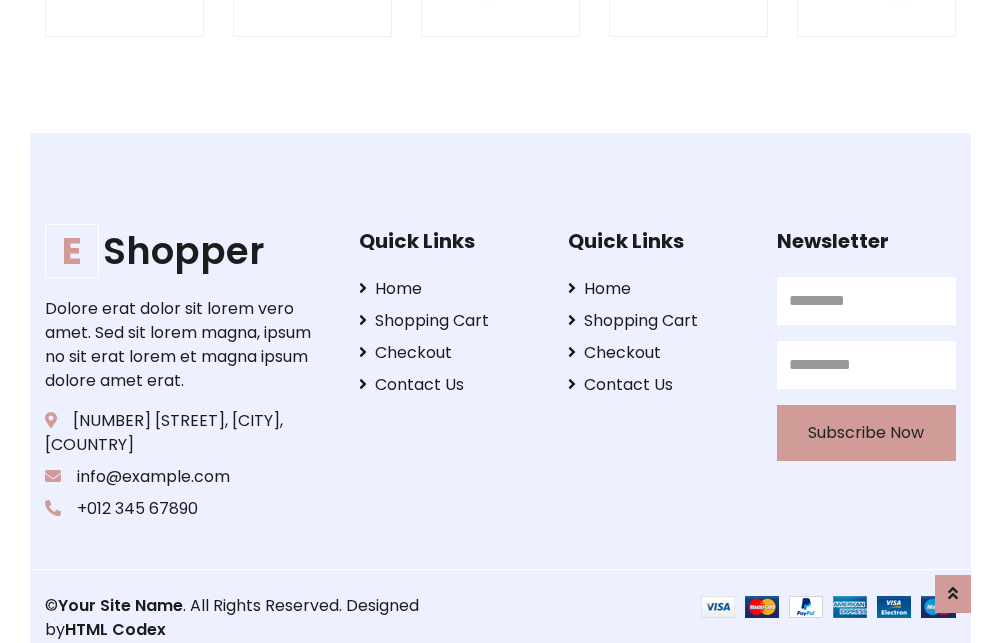 scroll, scrollTop: 3807, scrollLeft: 0, axis: vertical 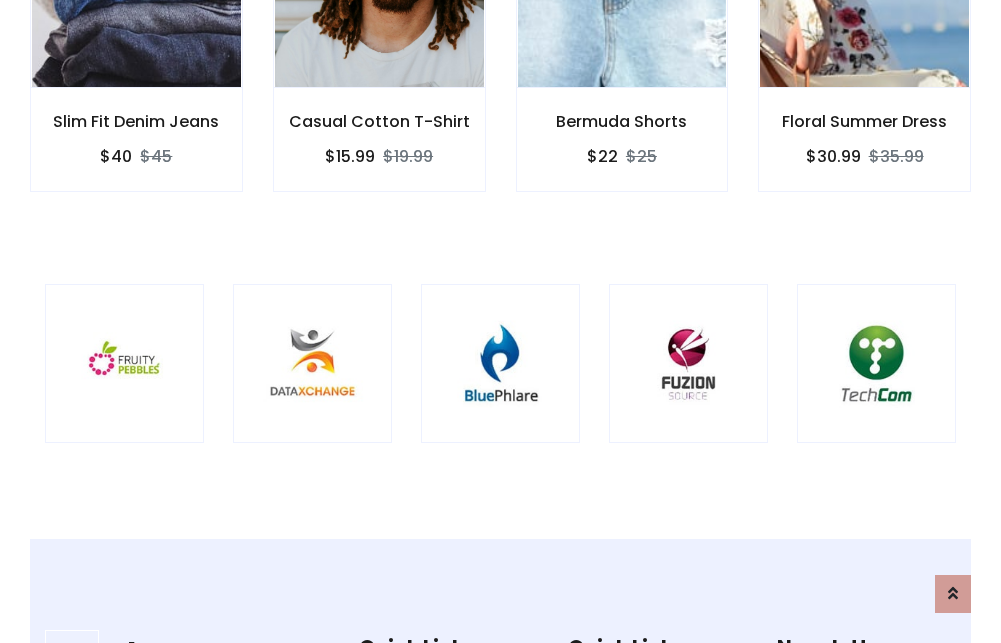 click at bounding box center (500, 363) 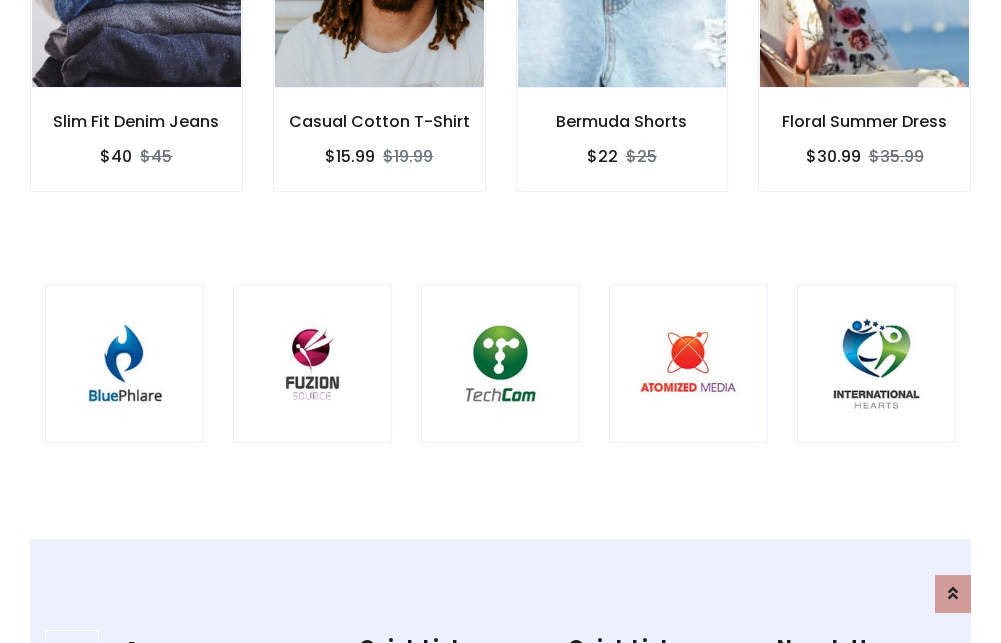 click at bounding box center (500, 363) 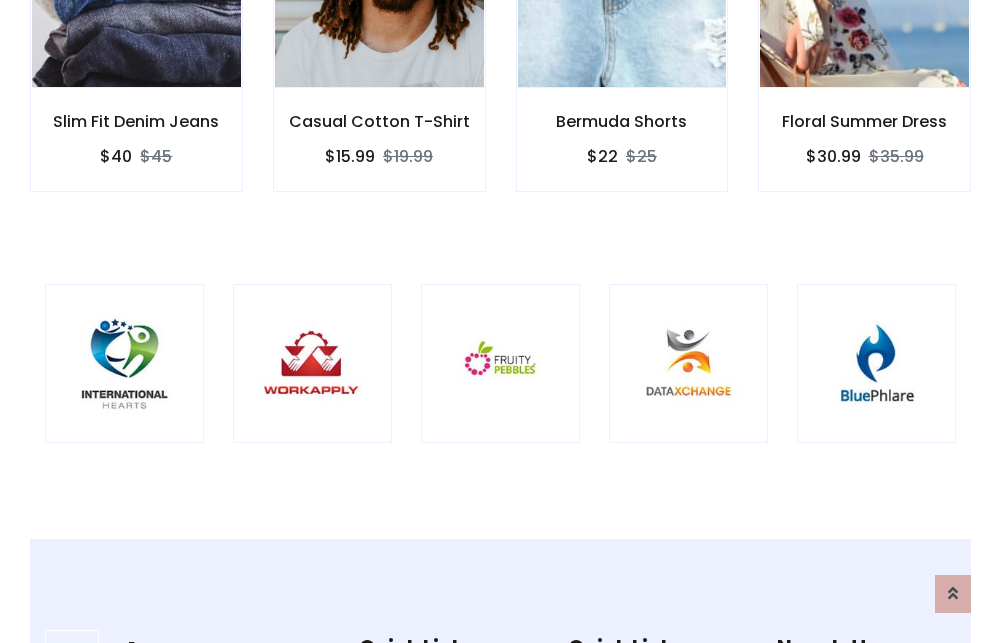 scroll, scrollTop: 0, scrollLeft: 0, axis: both 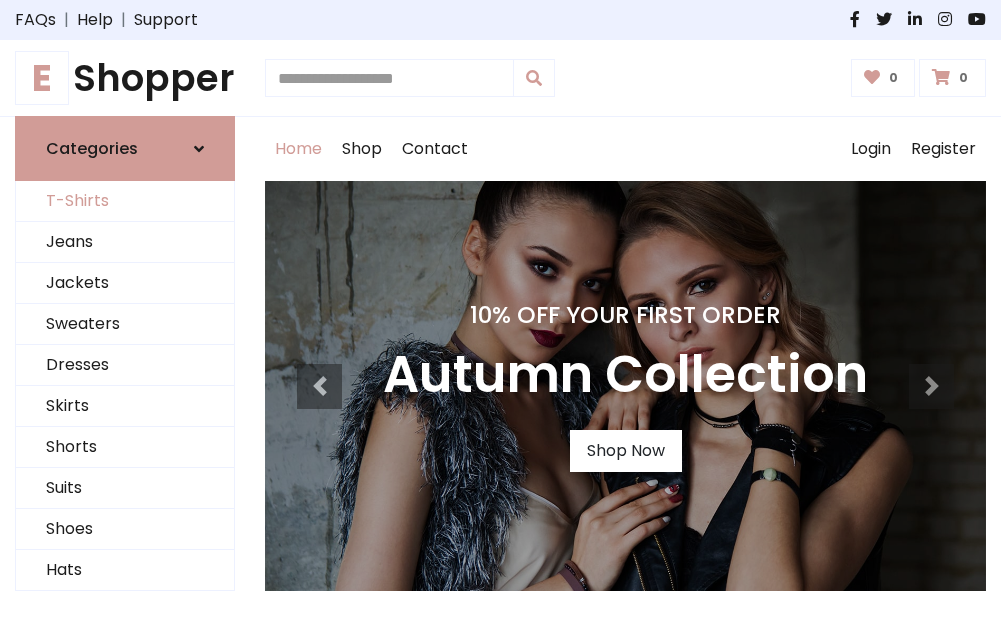 click on "T-Shirts" at bounding box center [125, 201] 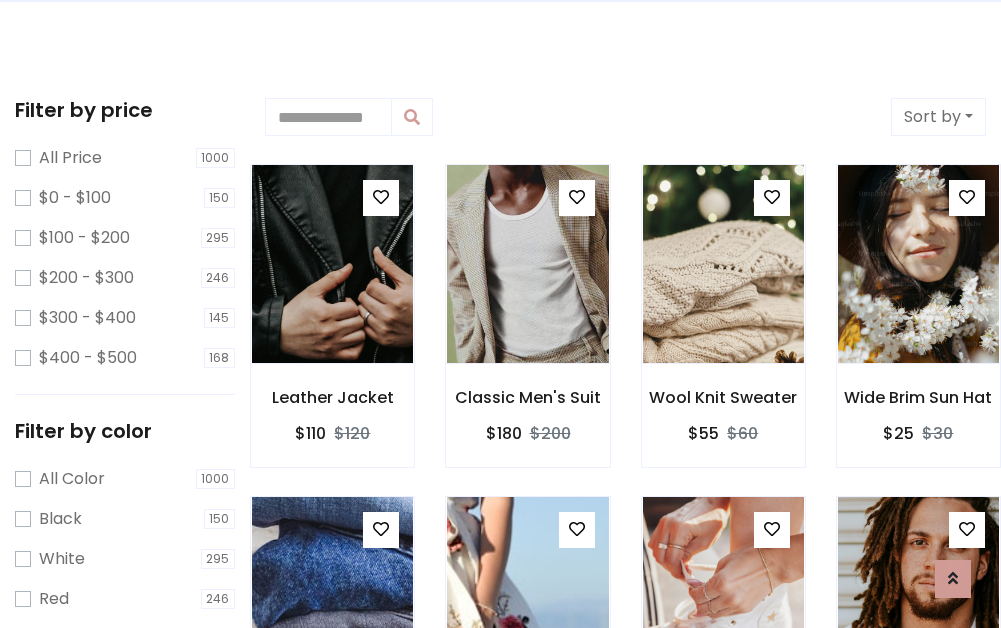 scroll, scrollTop: 0, scrollLeft: 0, axis: both 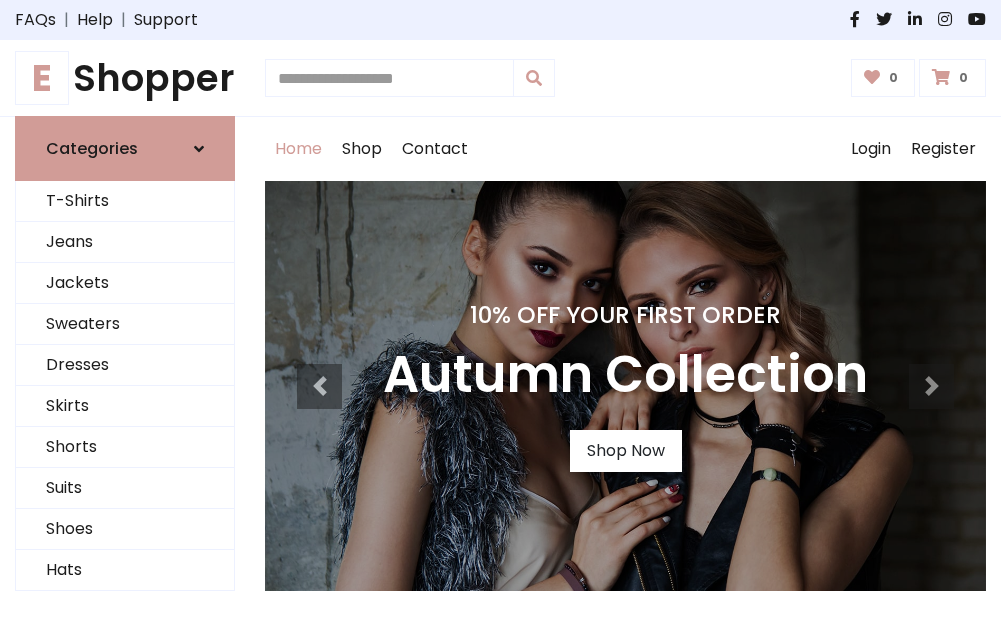 click on "E Shopper" at bounding box center (125, 78) 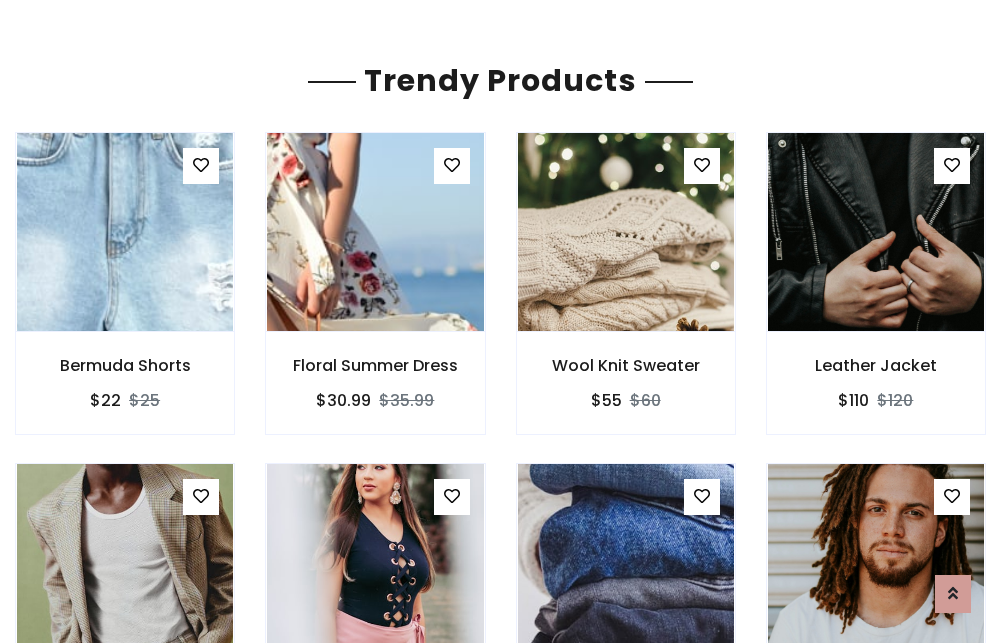 scroll, scrollTop: 118, scrollLeft: 0, axis: vertical 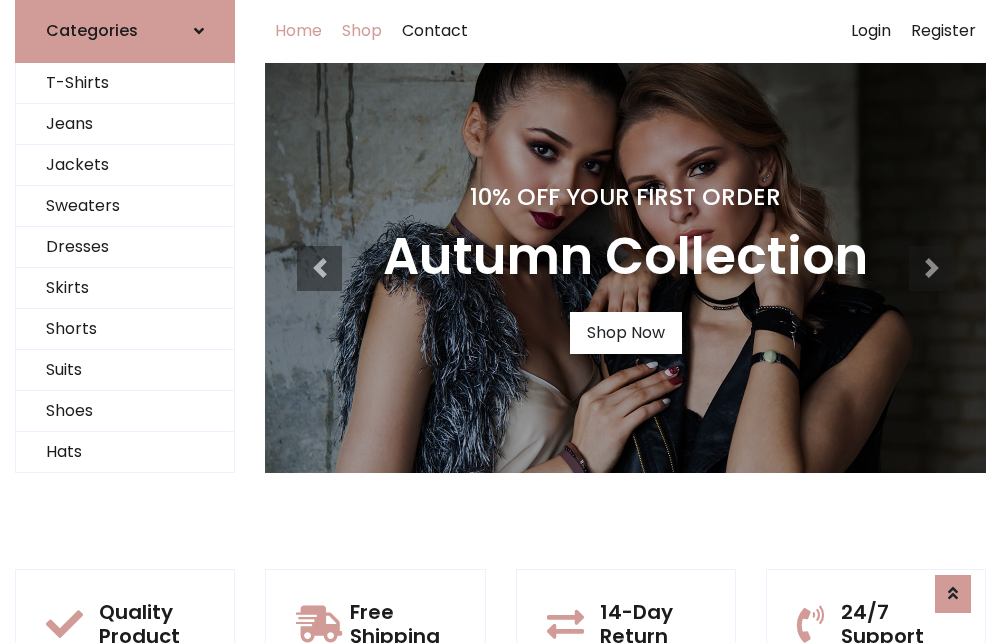 click on "Shop" at bounding box center (362, 31) 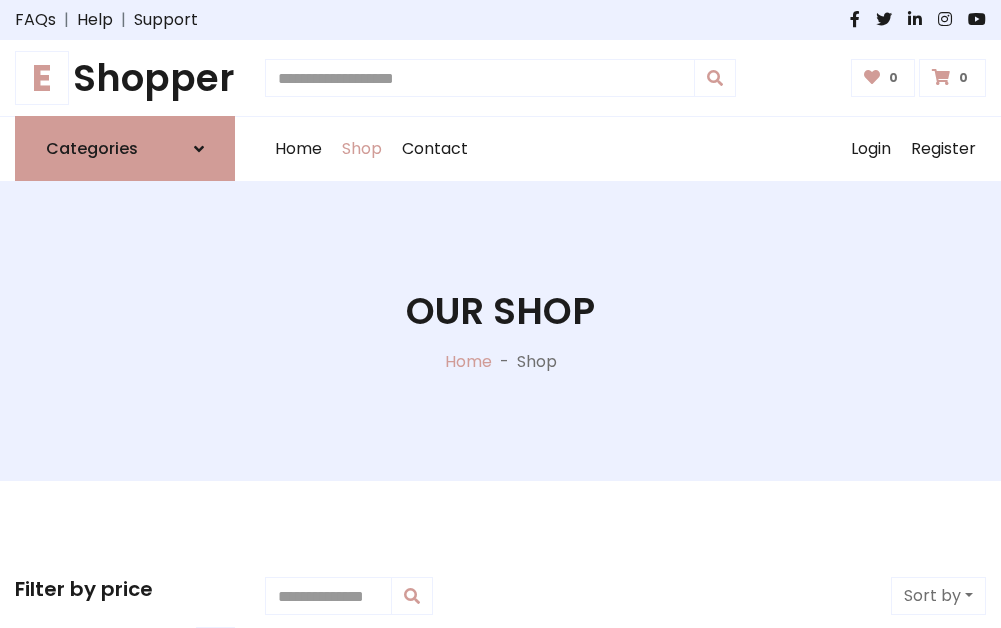 scroll, scrollTop: 0, scrollLeft: 0, axis: both 